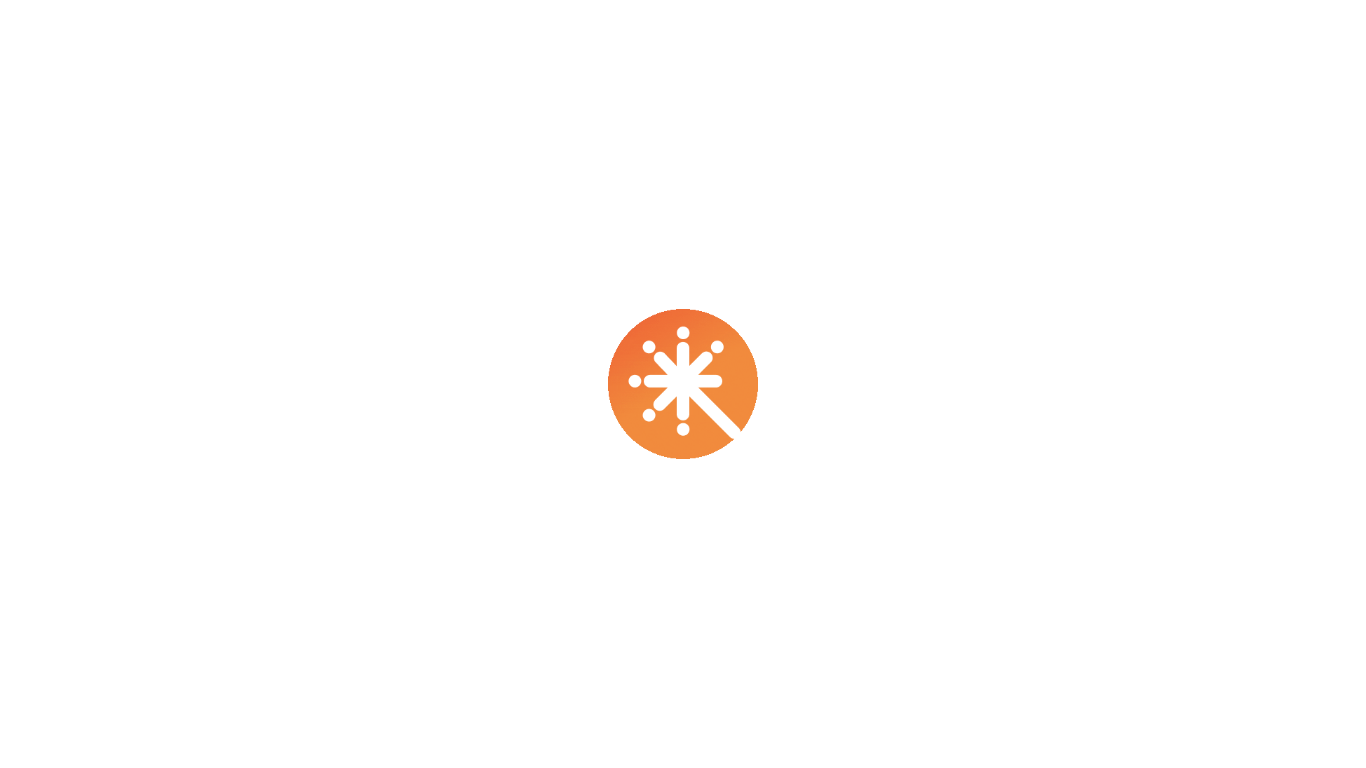 scroll, scrollTop: 0, scrollLeft: 0, axis: both 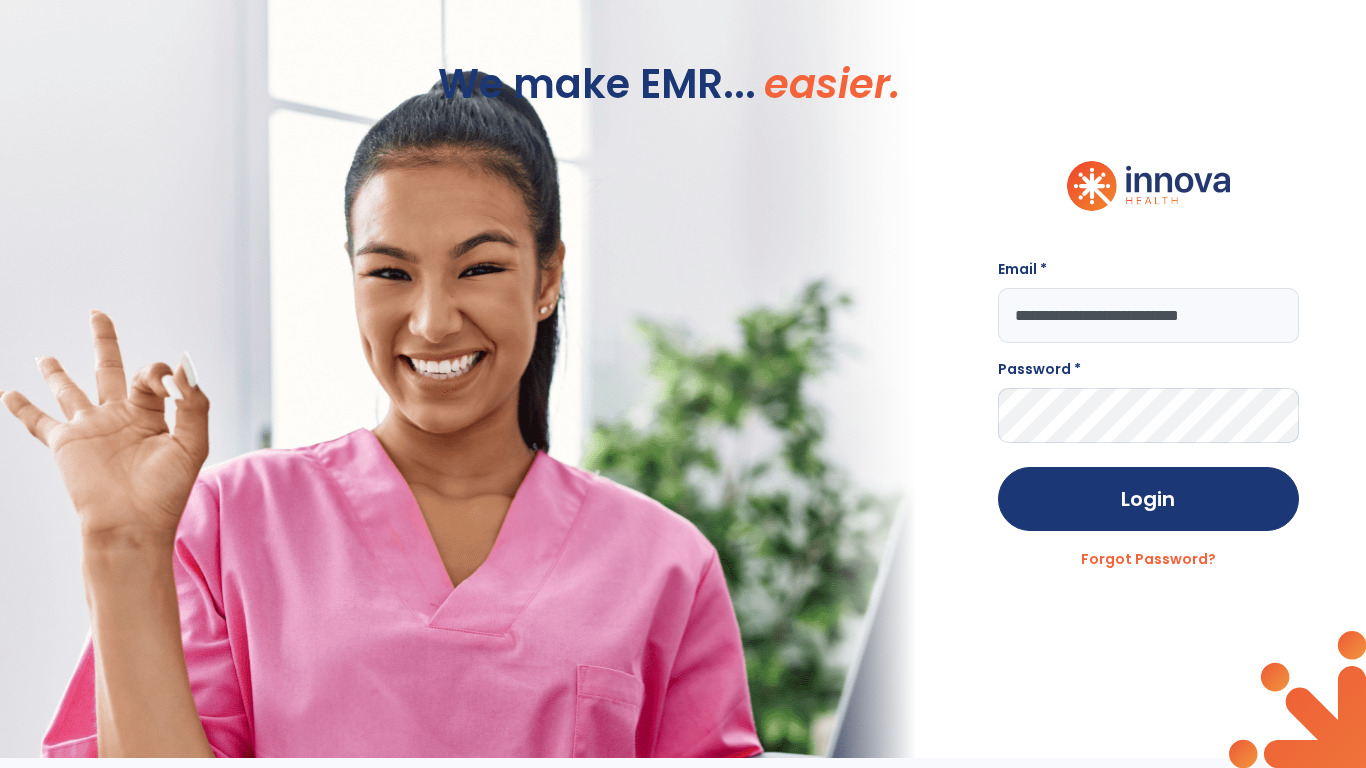 type on "**********" 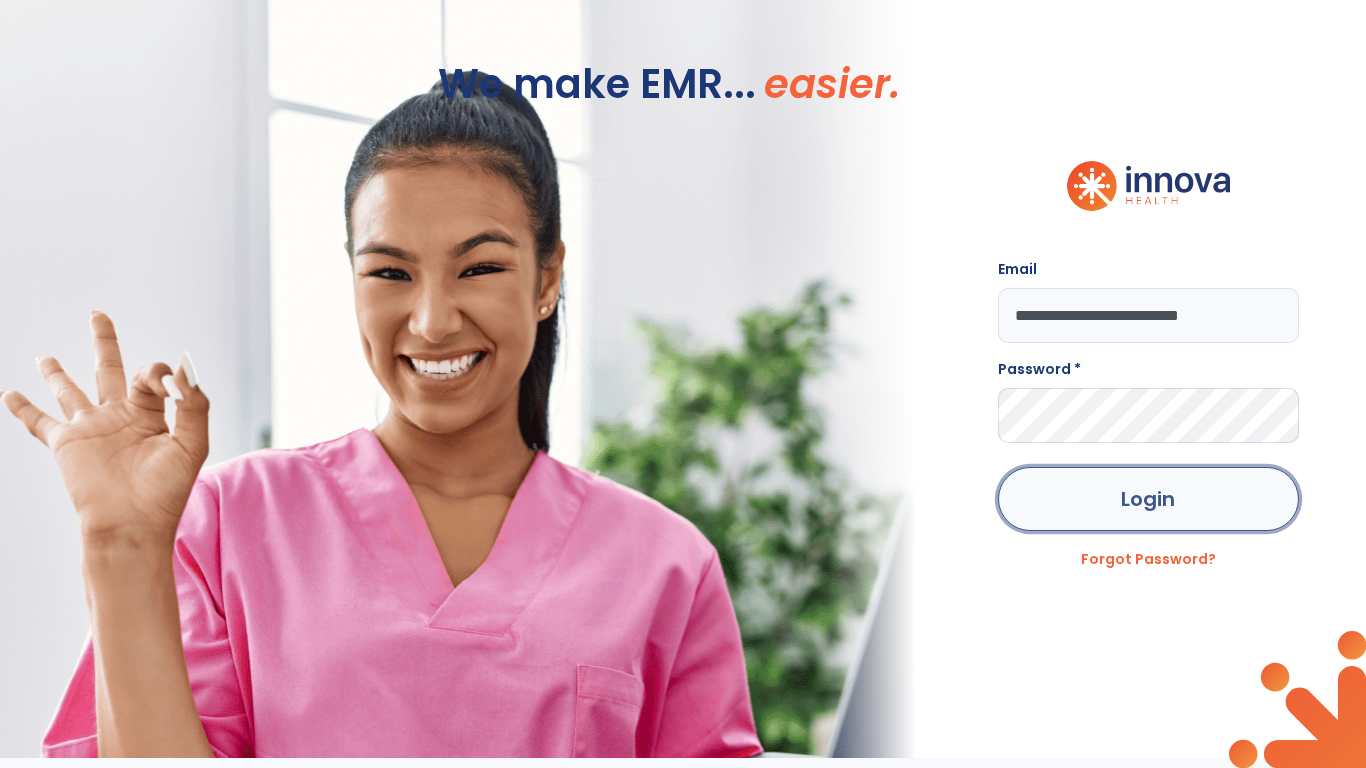 click on "Login" 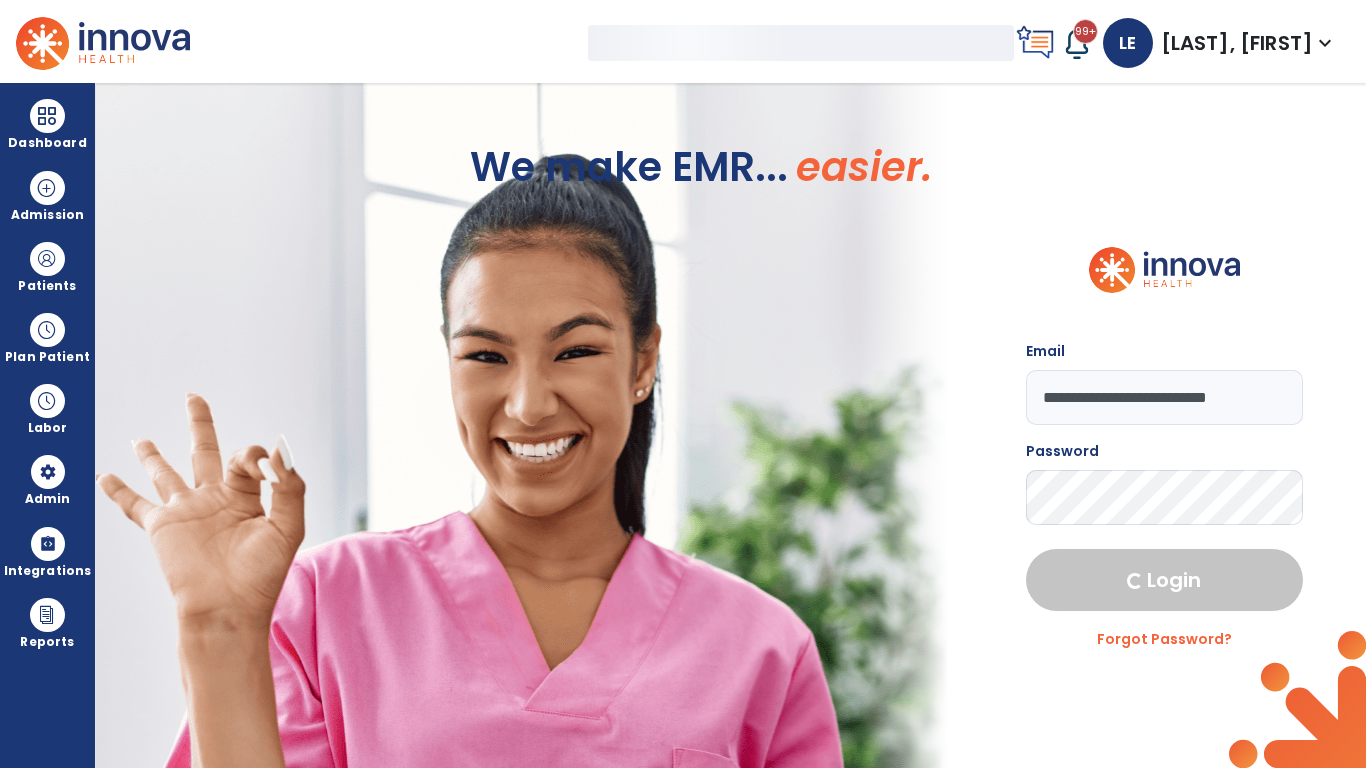 select on "***" 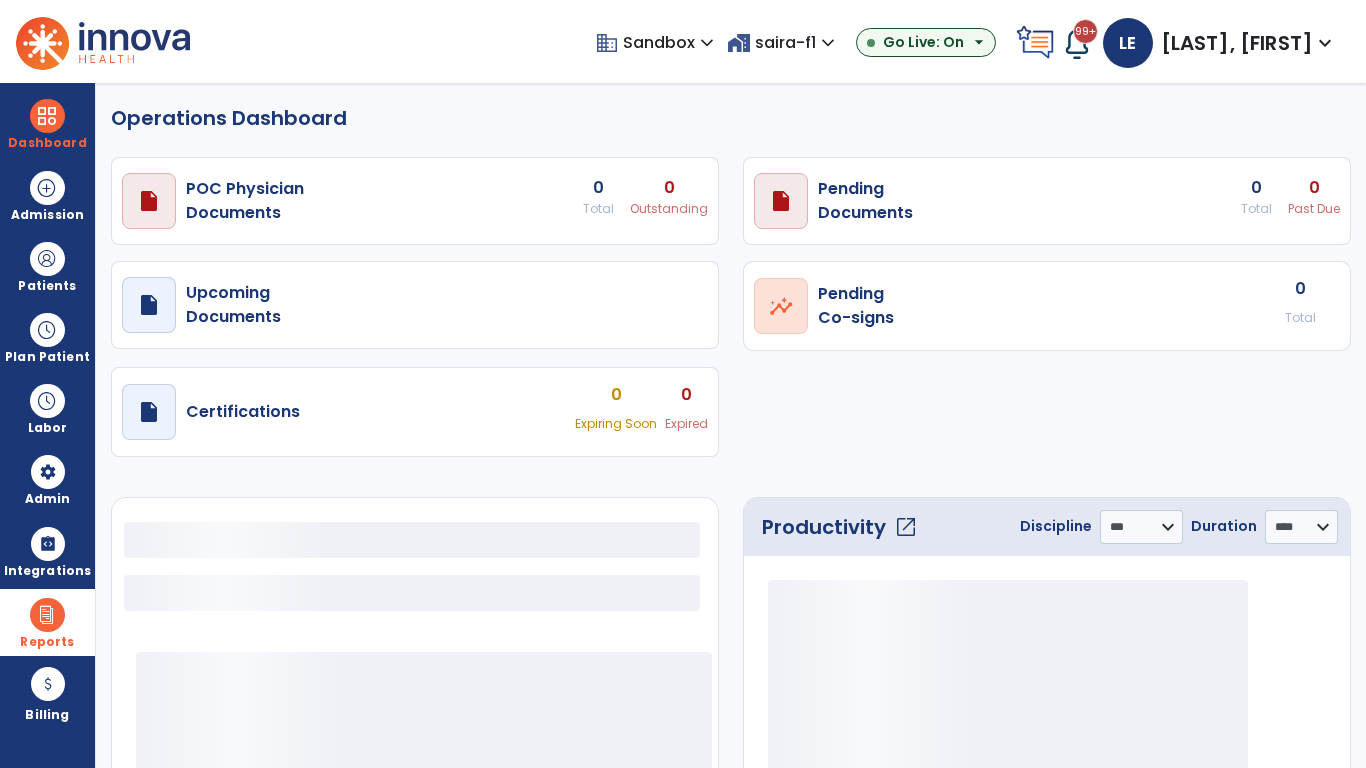 click at bounding box center (47, 615) 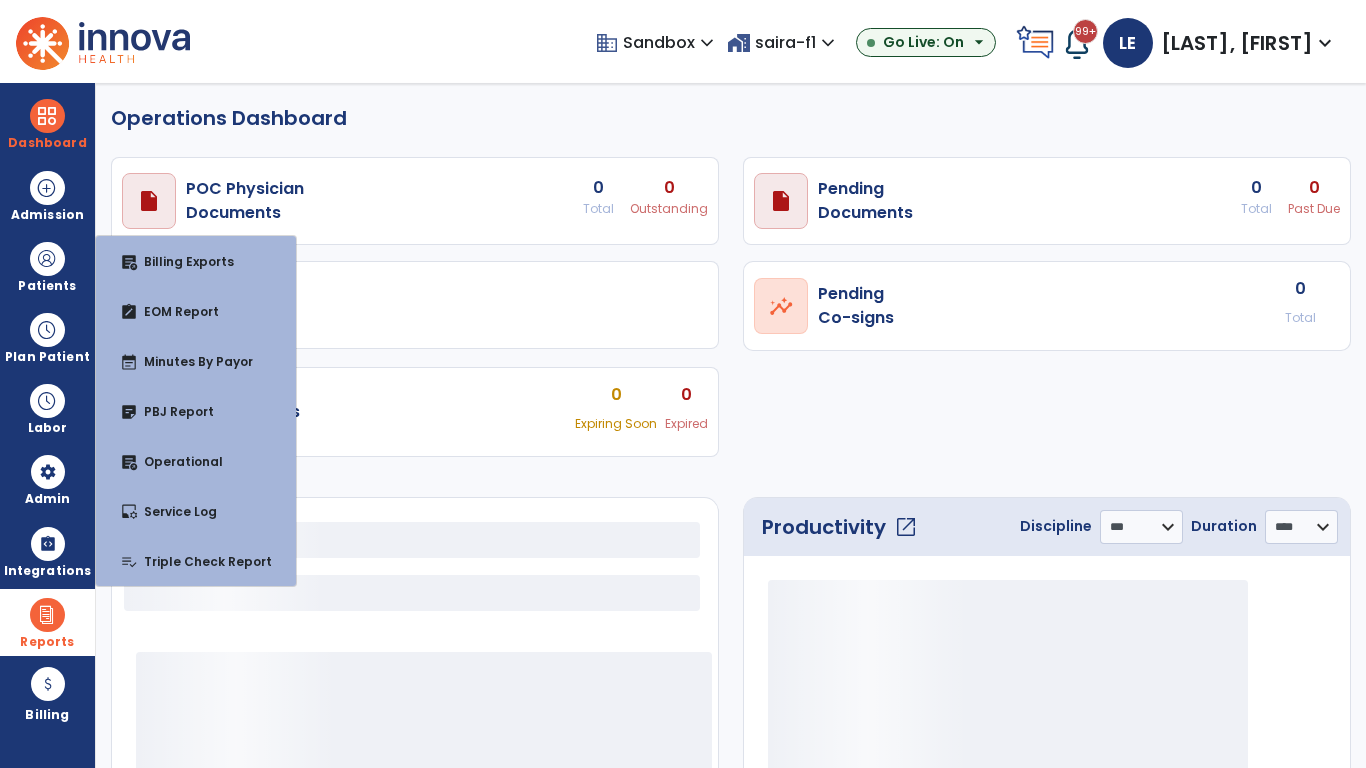 select on "***" 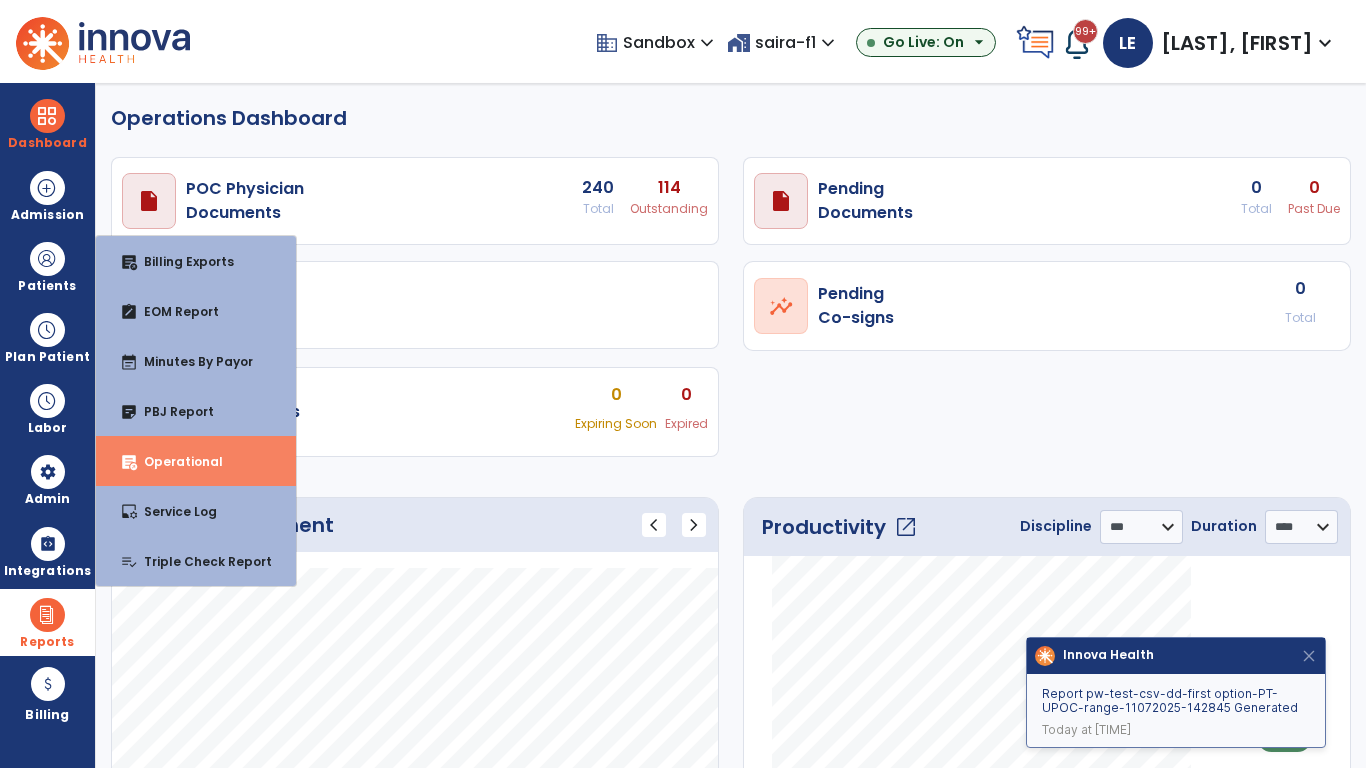click on "Operational" at bounding box center [175, 461] 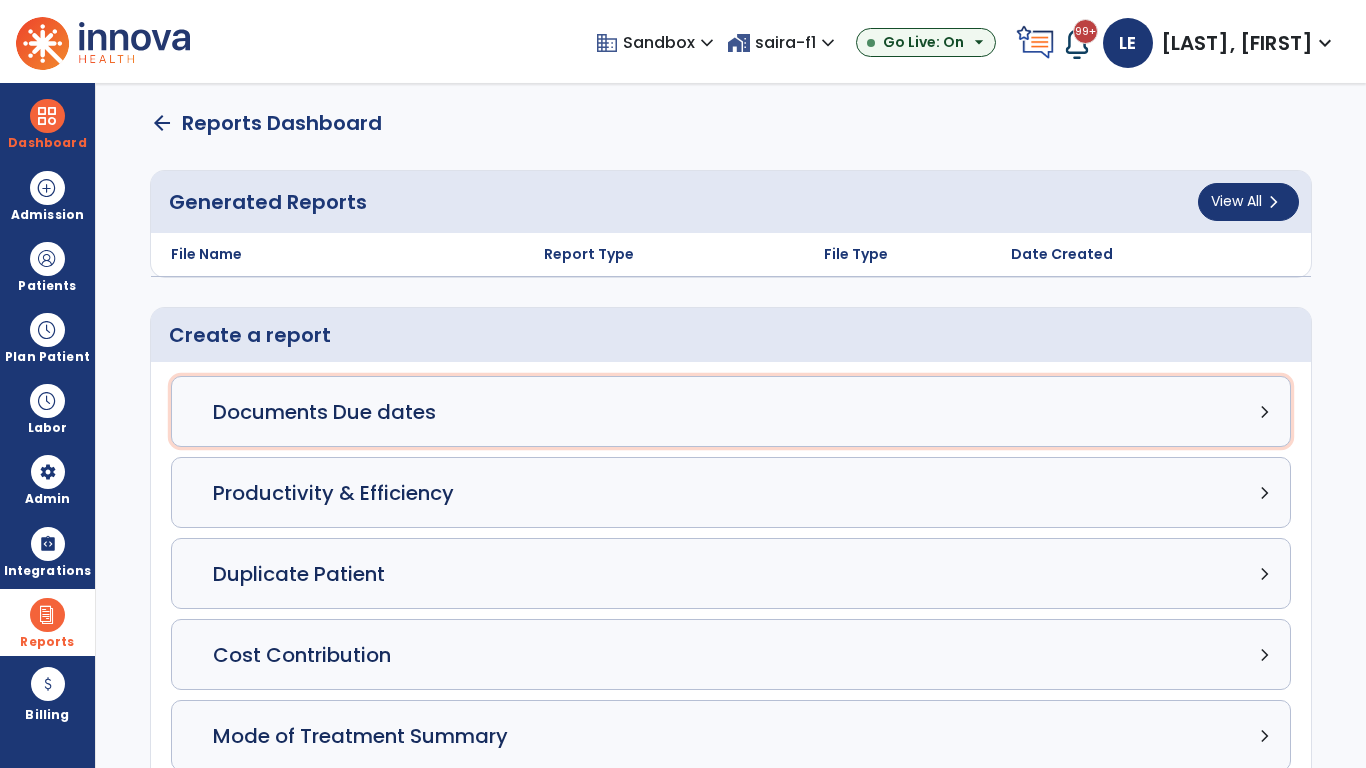click on "Documents Due dates chevron_right" 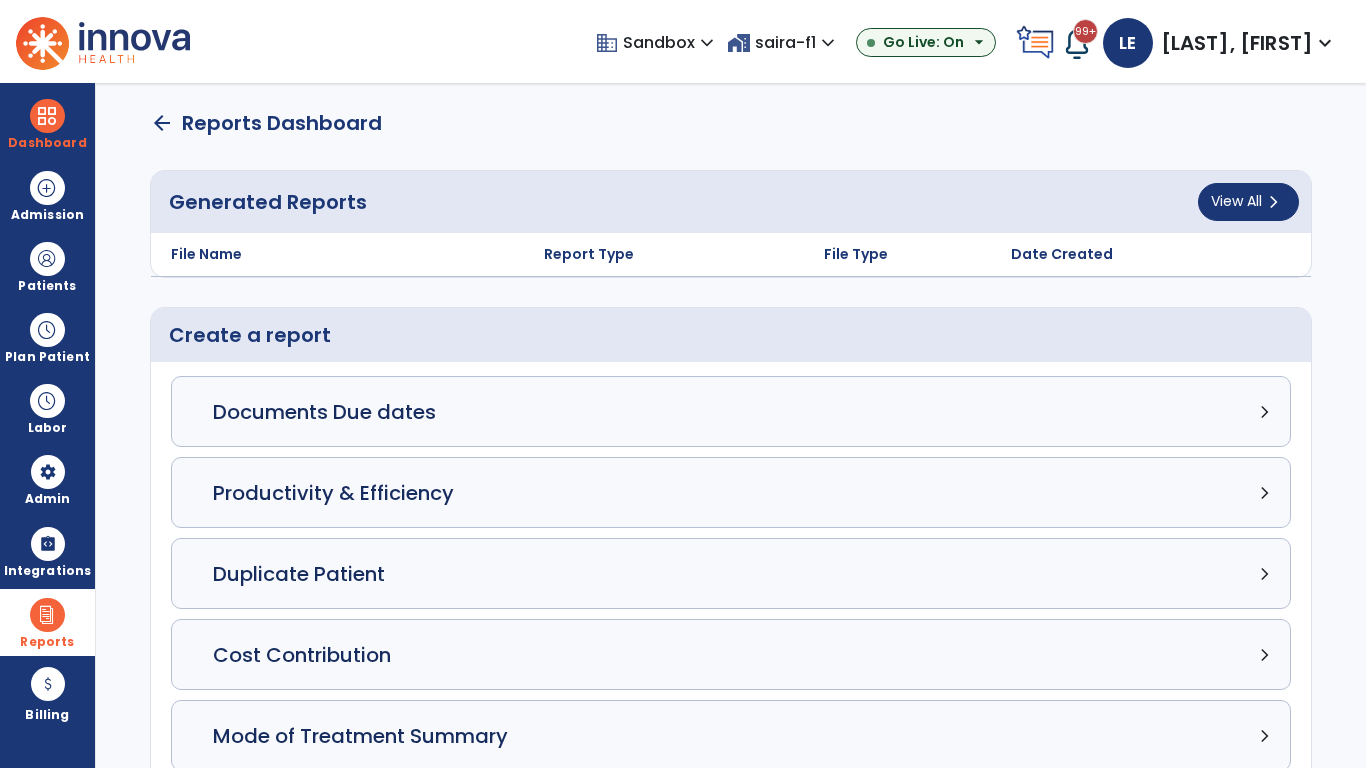 select on "***" 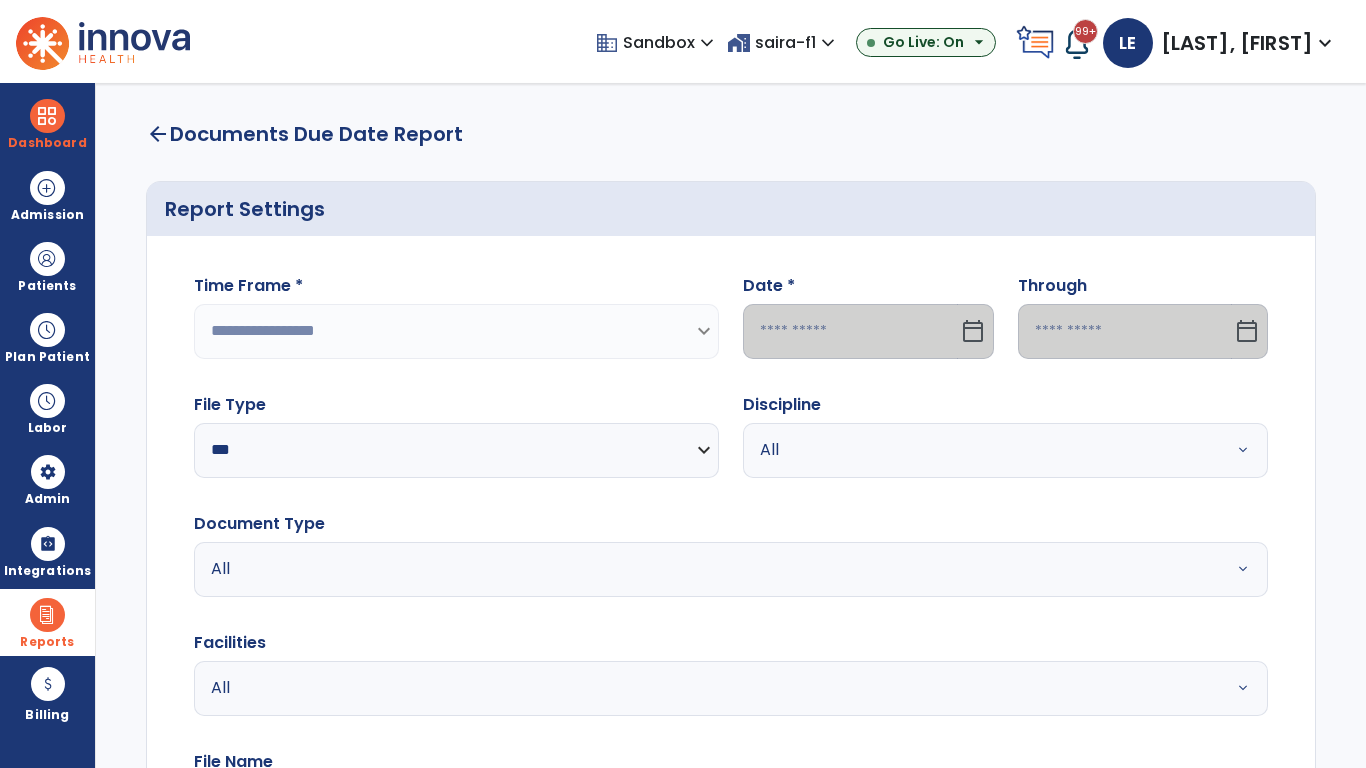 select on "*****" 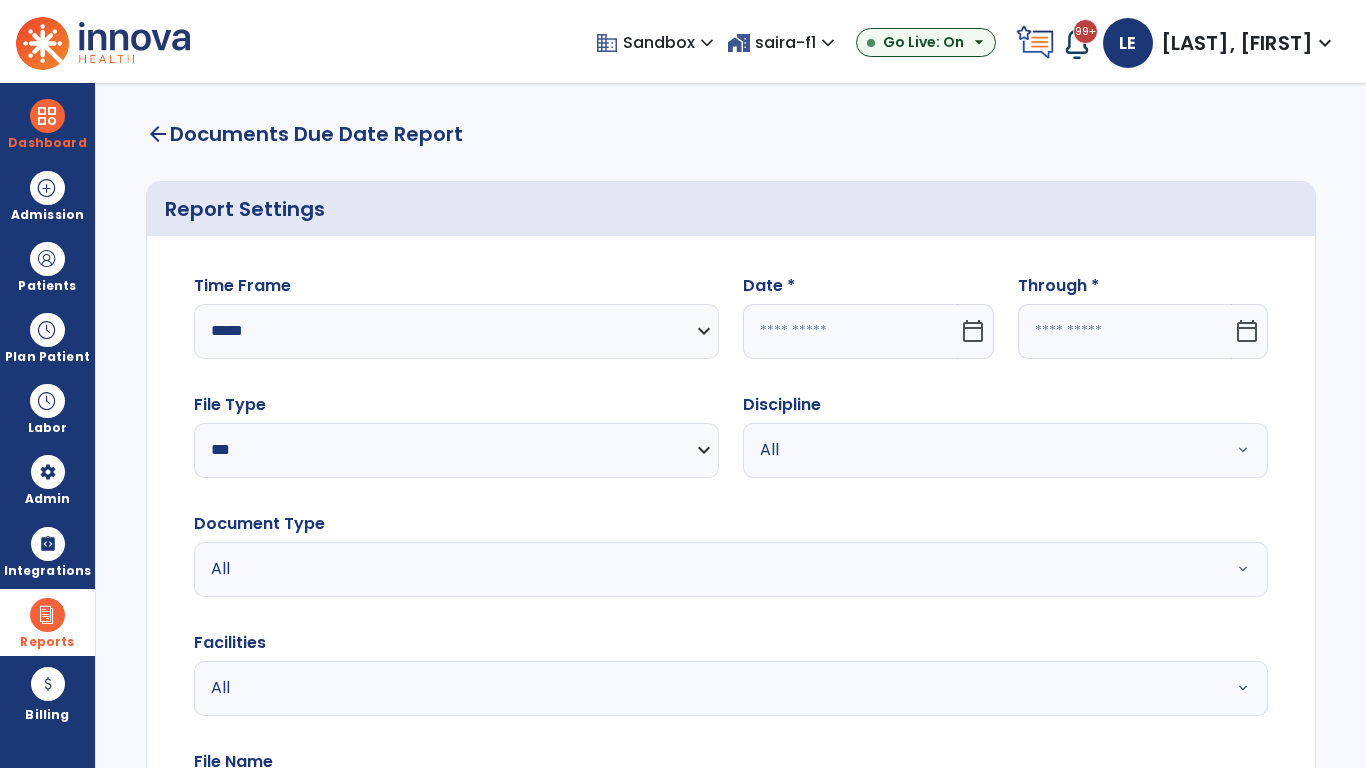 click 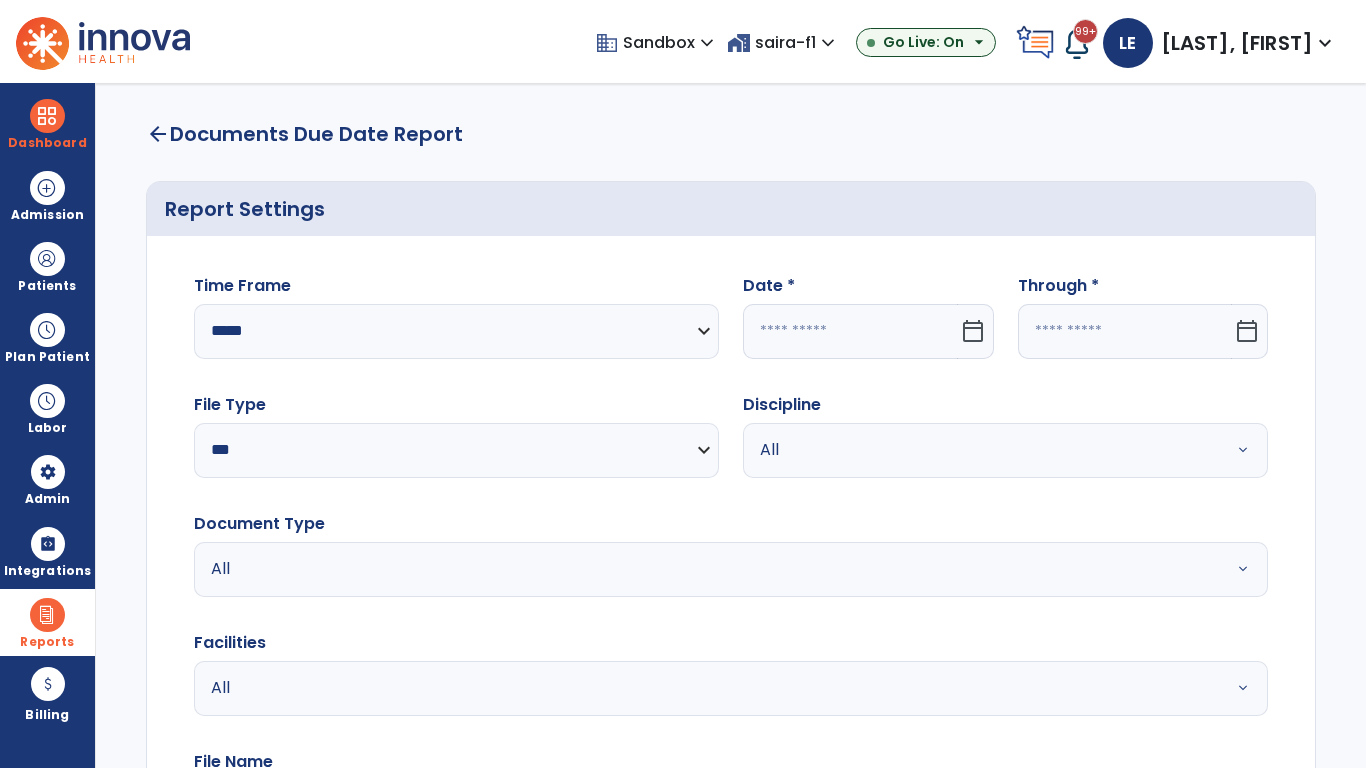 select on "*" 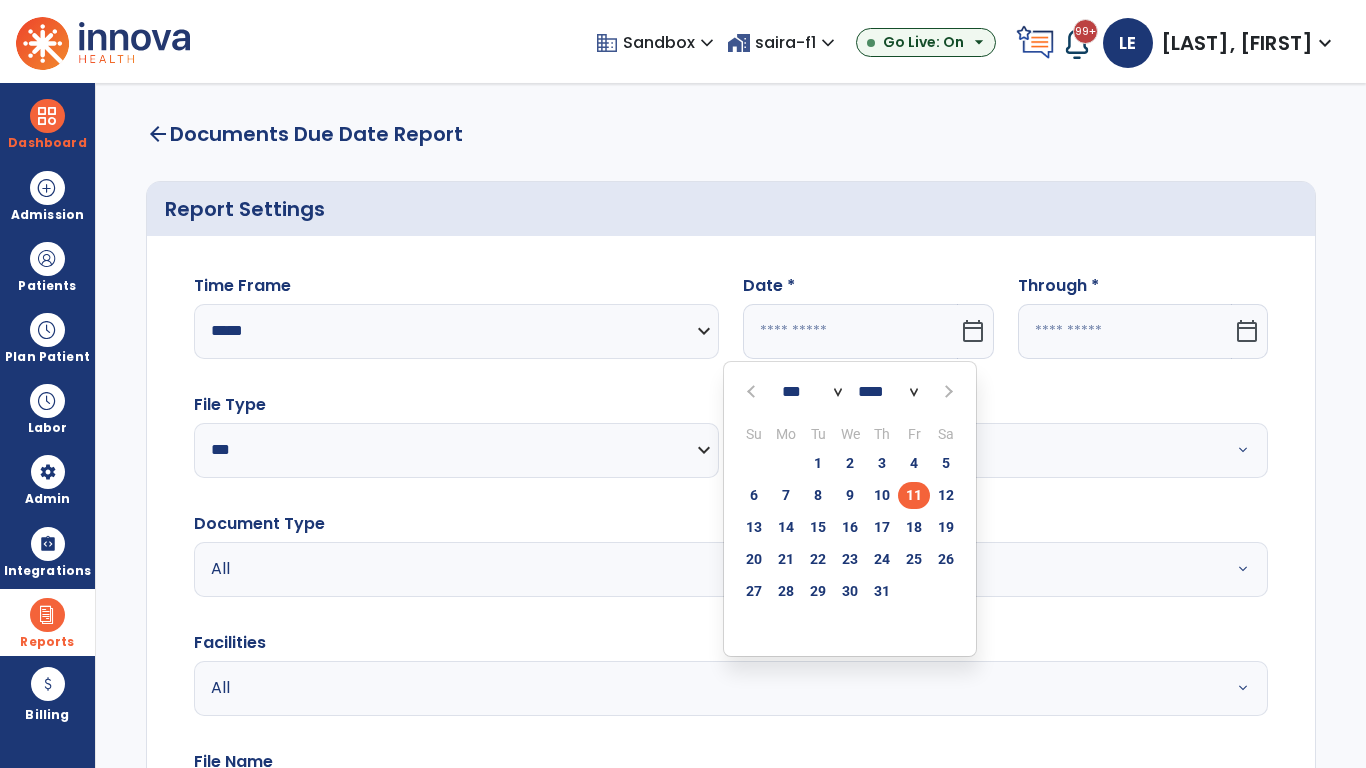 select on "****" 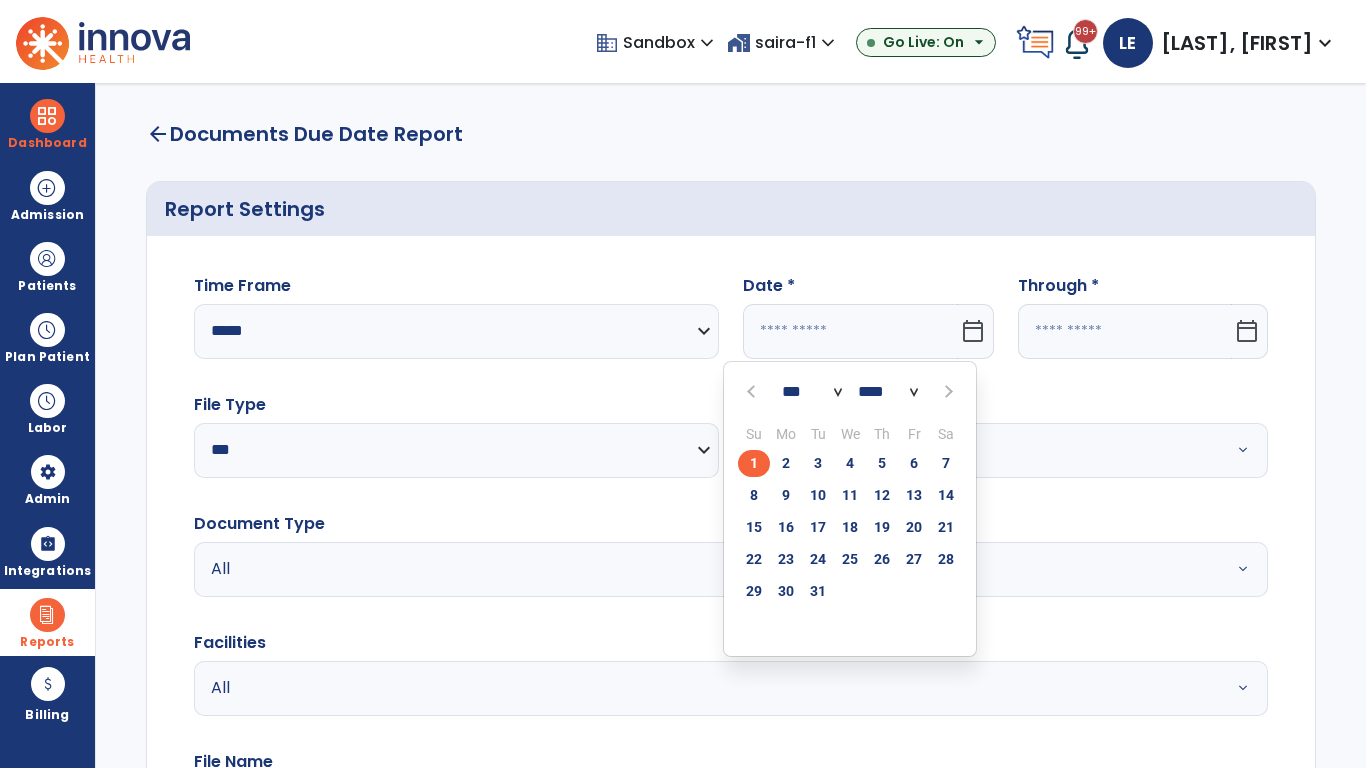 click on "1" 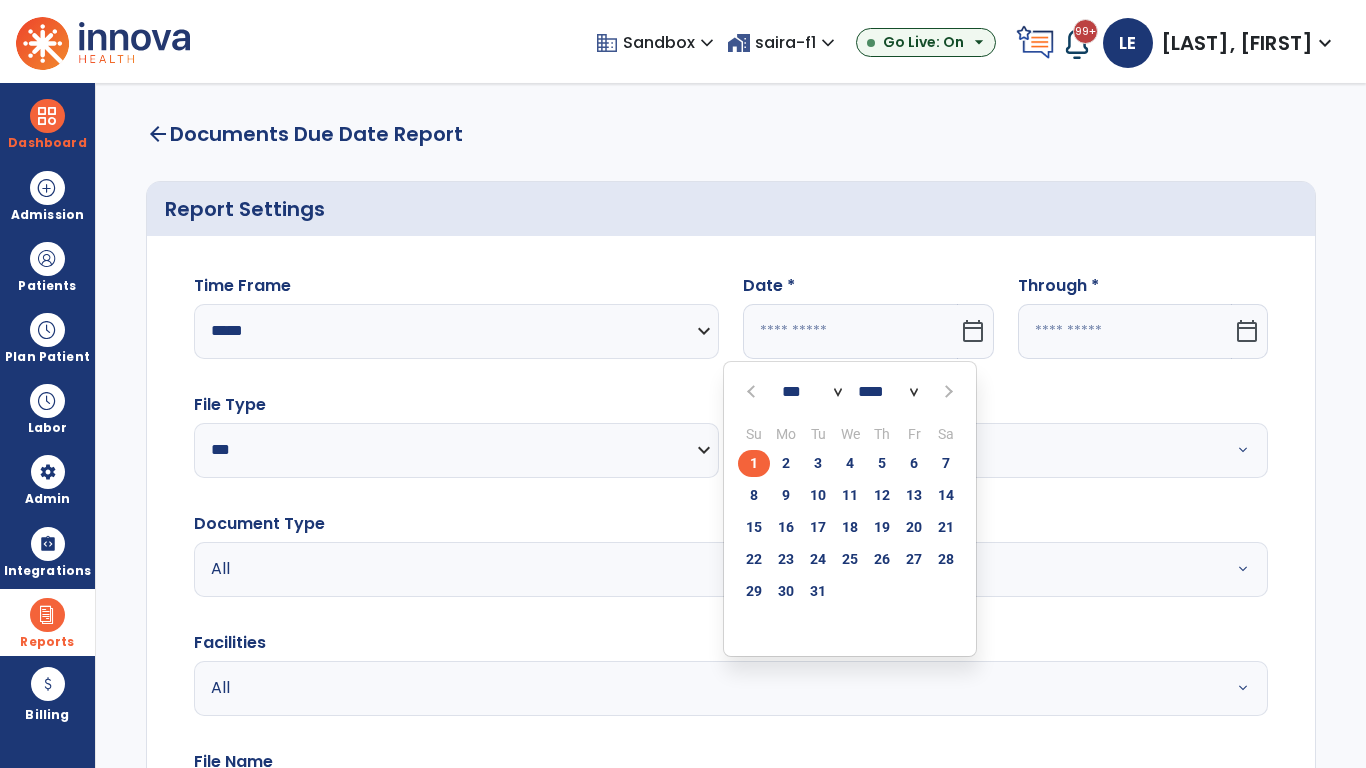 type on "*********" 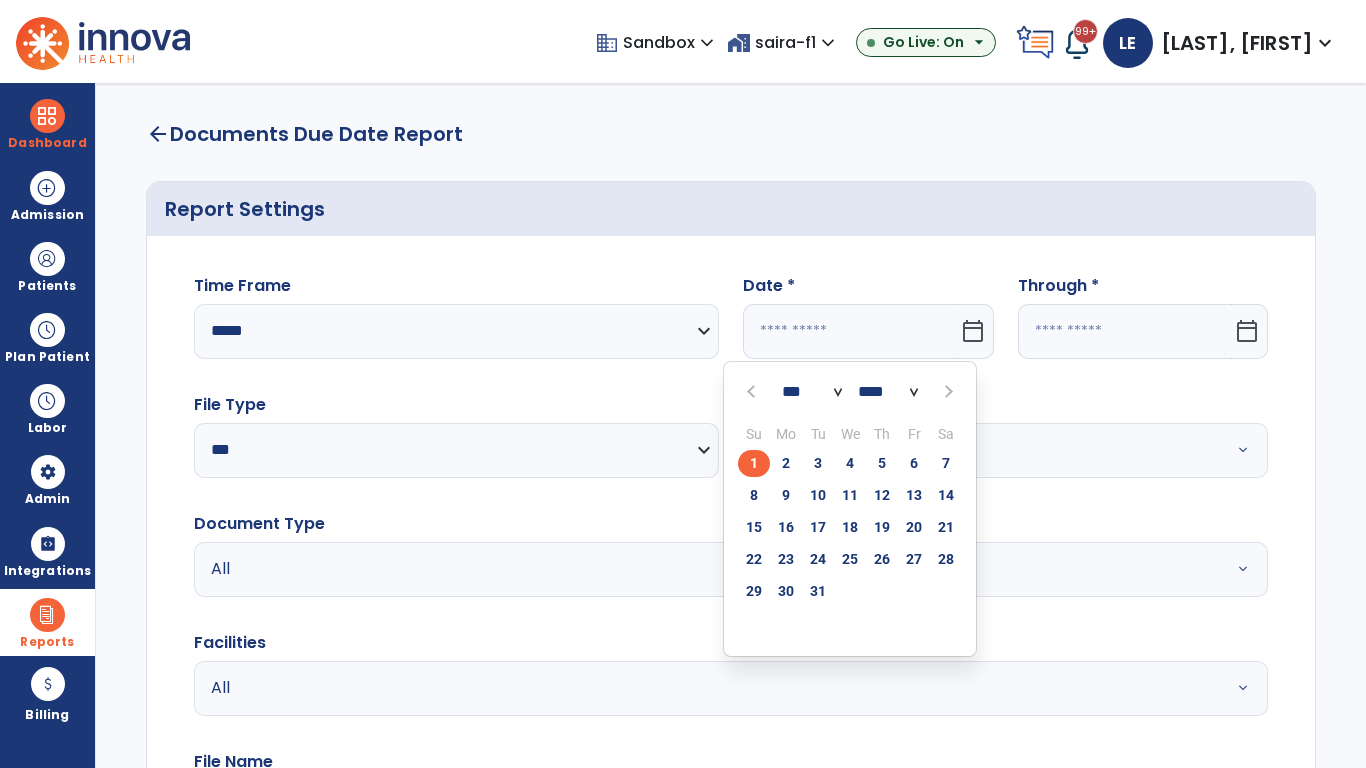 type on "**********" 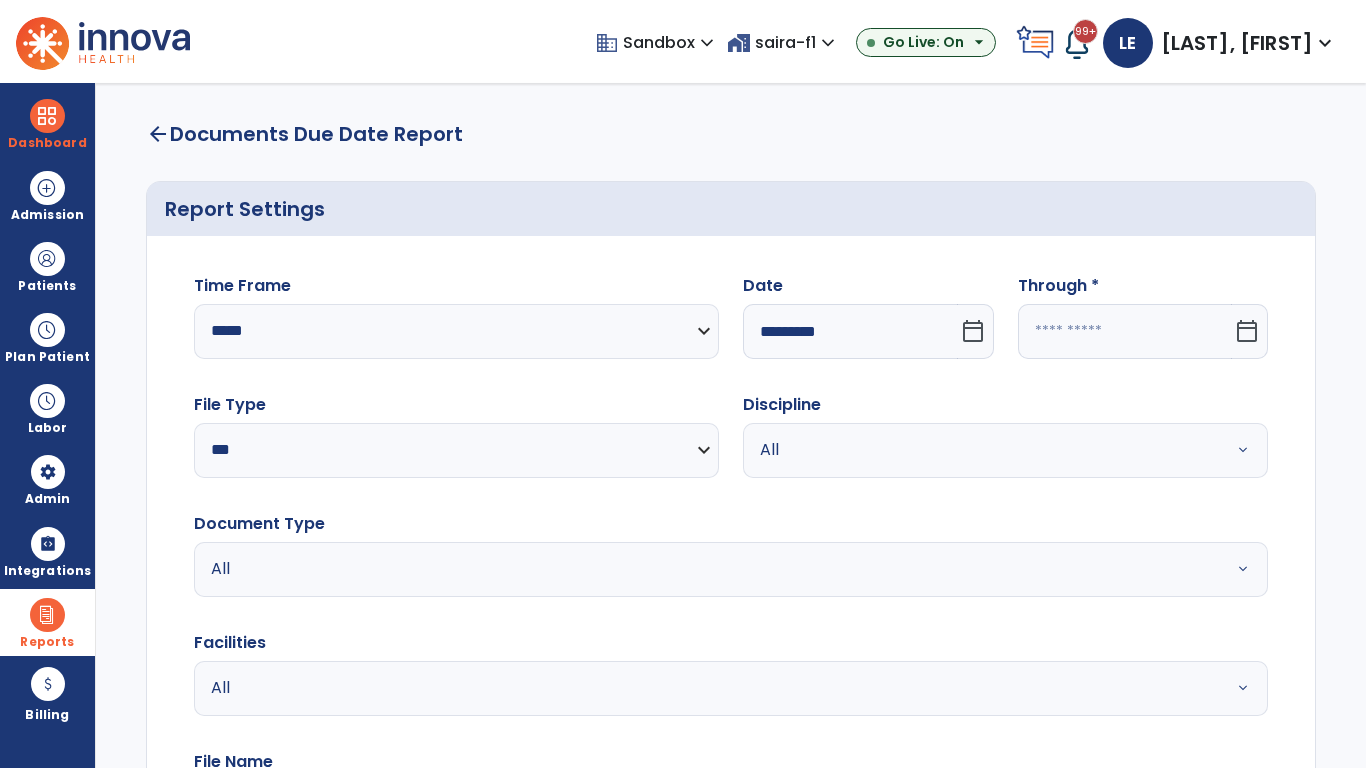 click 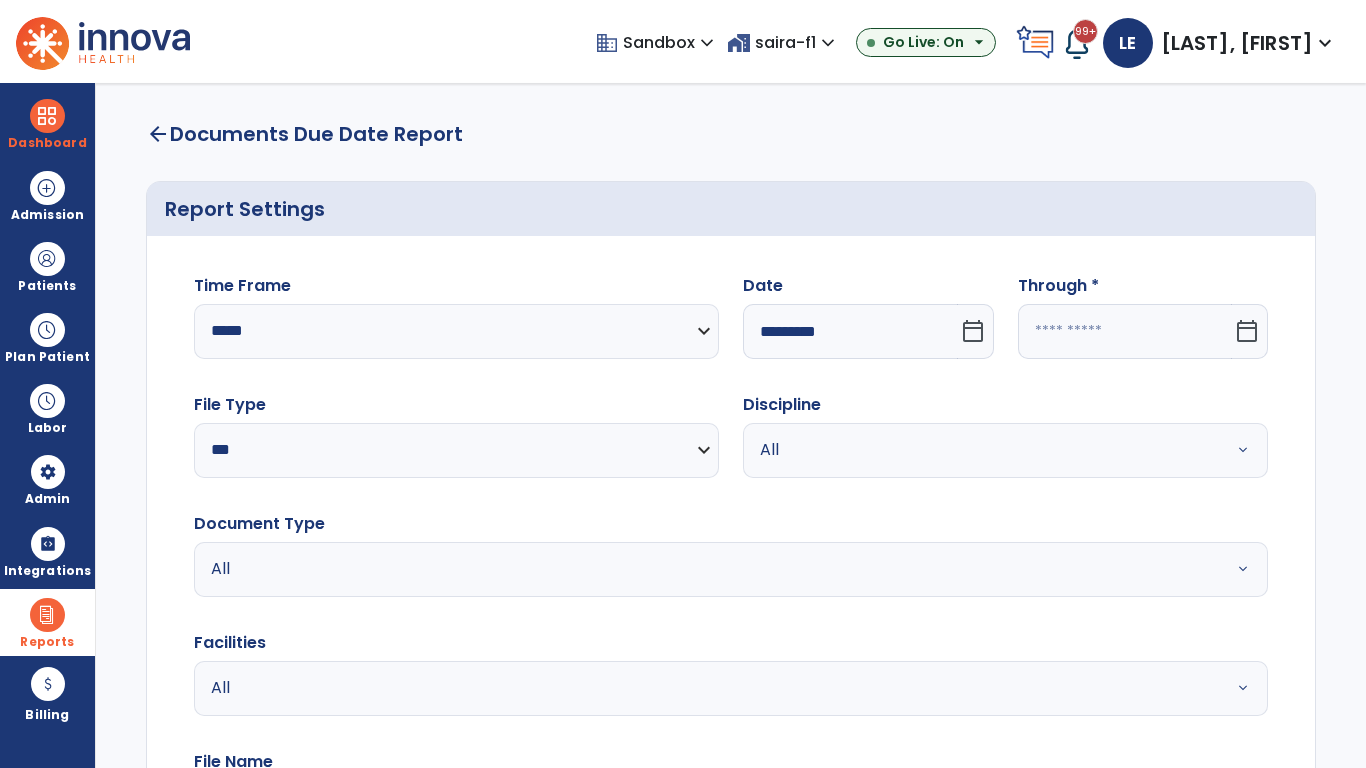 select on "*" 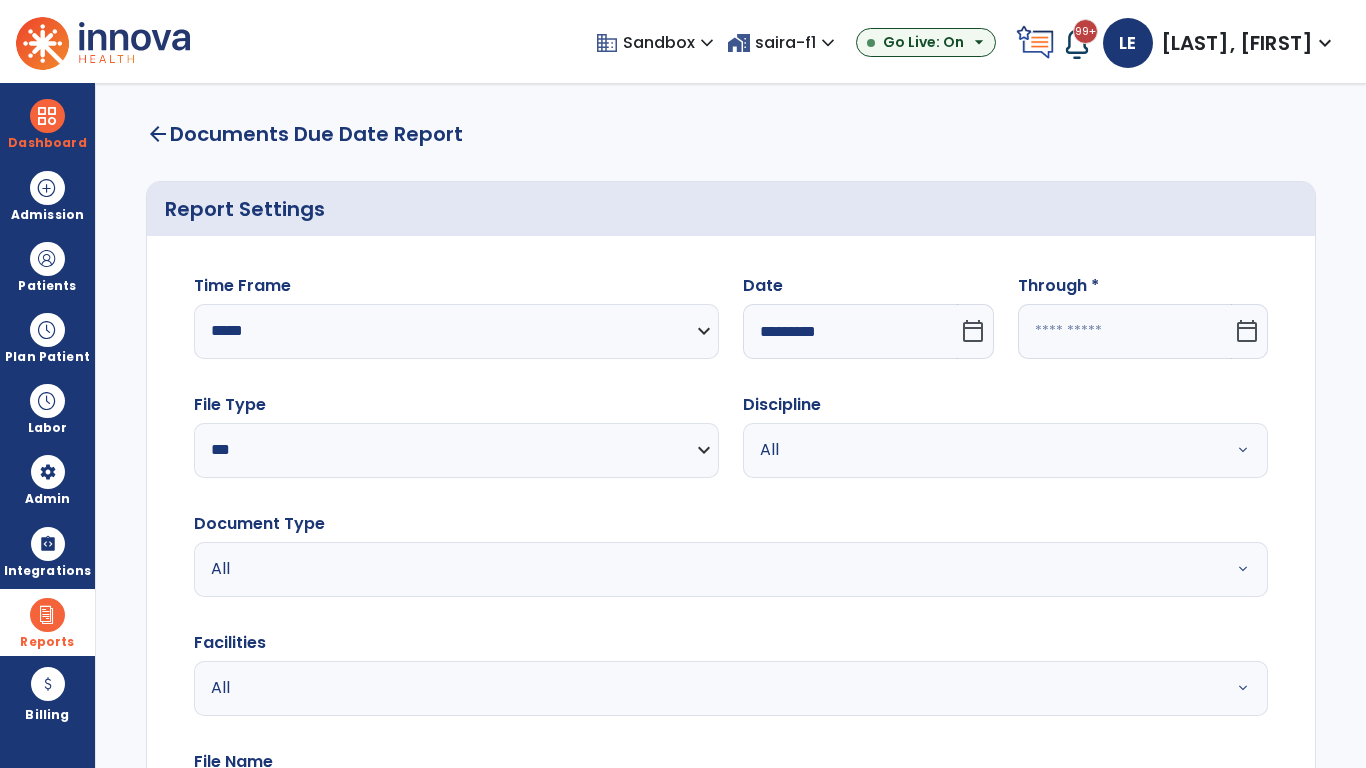 select on "****" 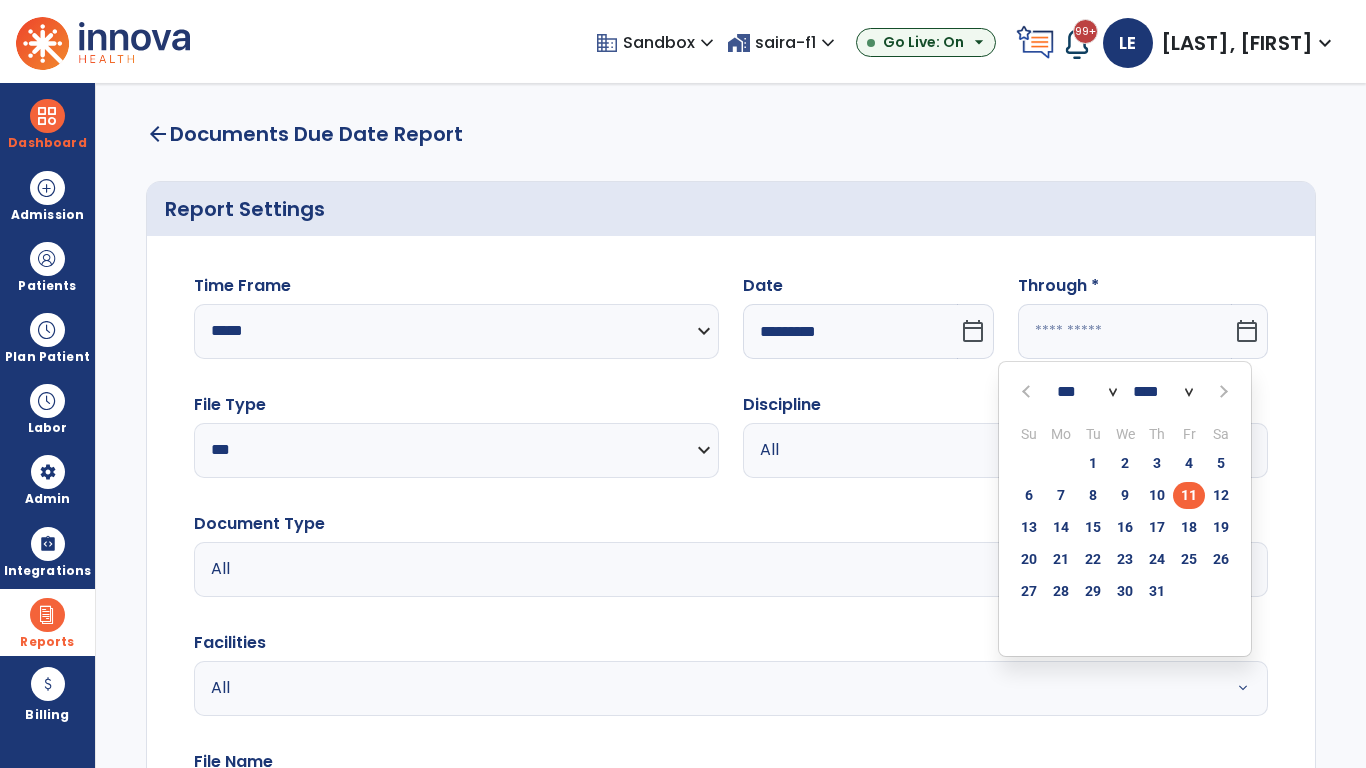select on "*" 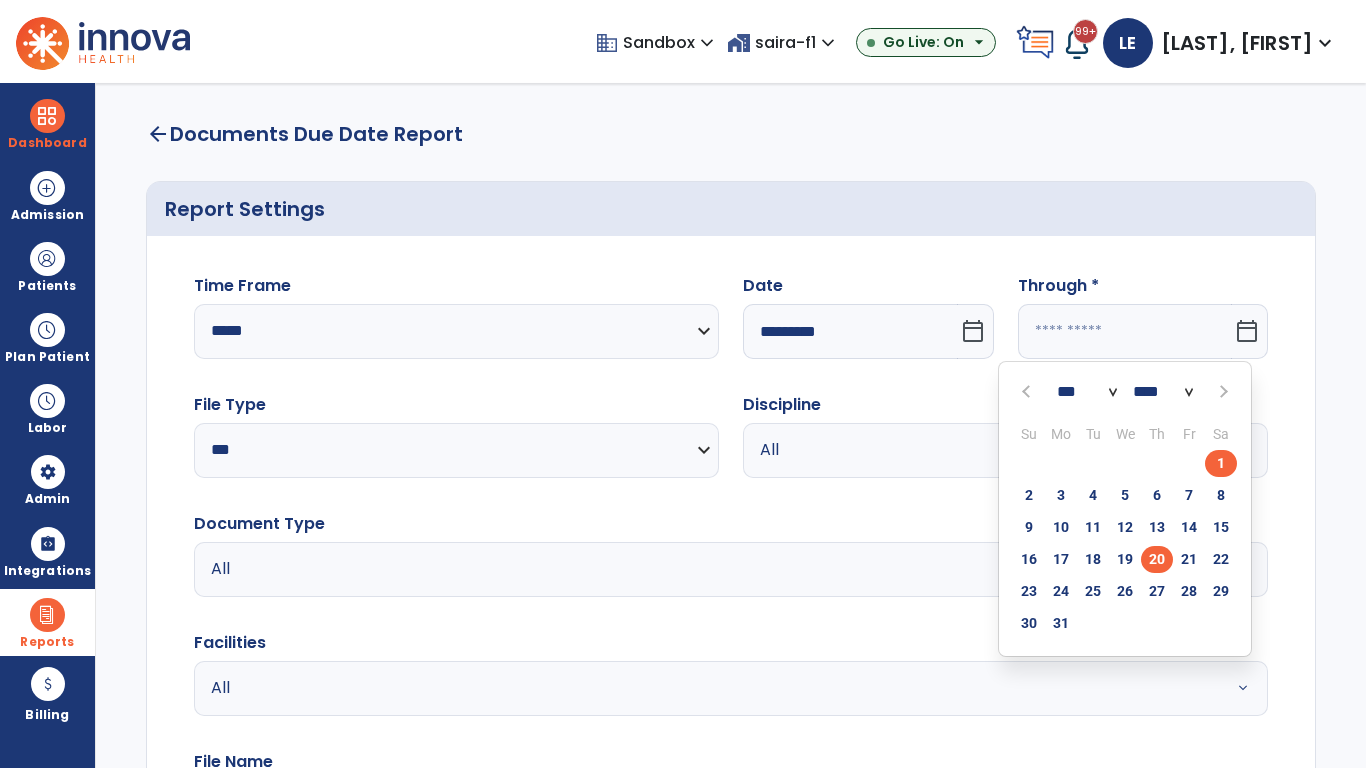 click on "20" 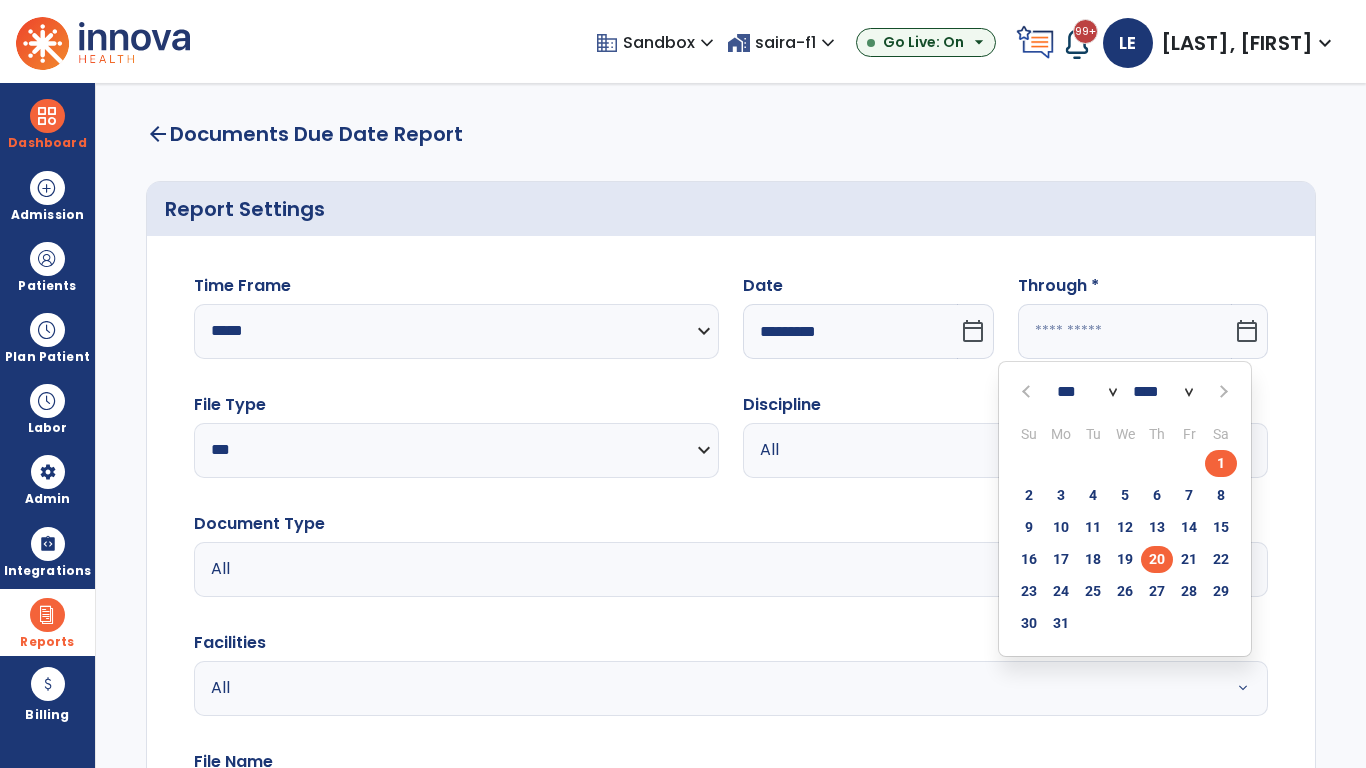 type on "*********" 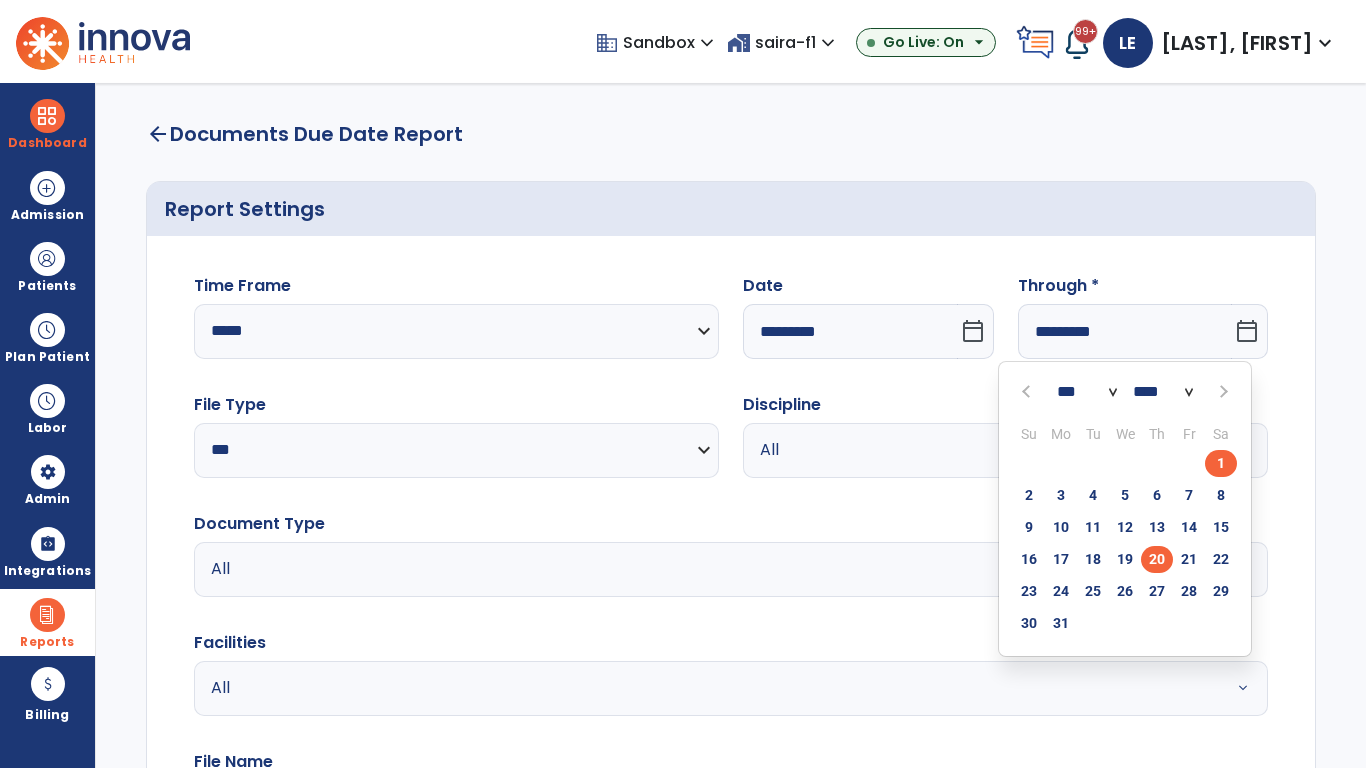 type on "**********" 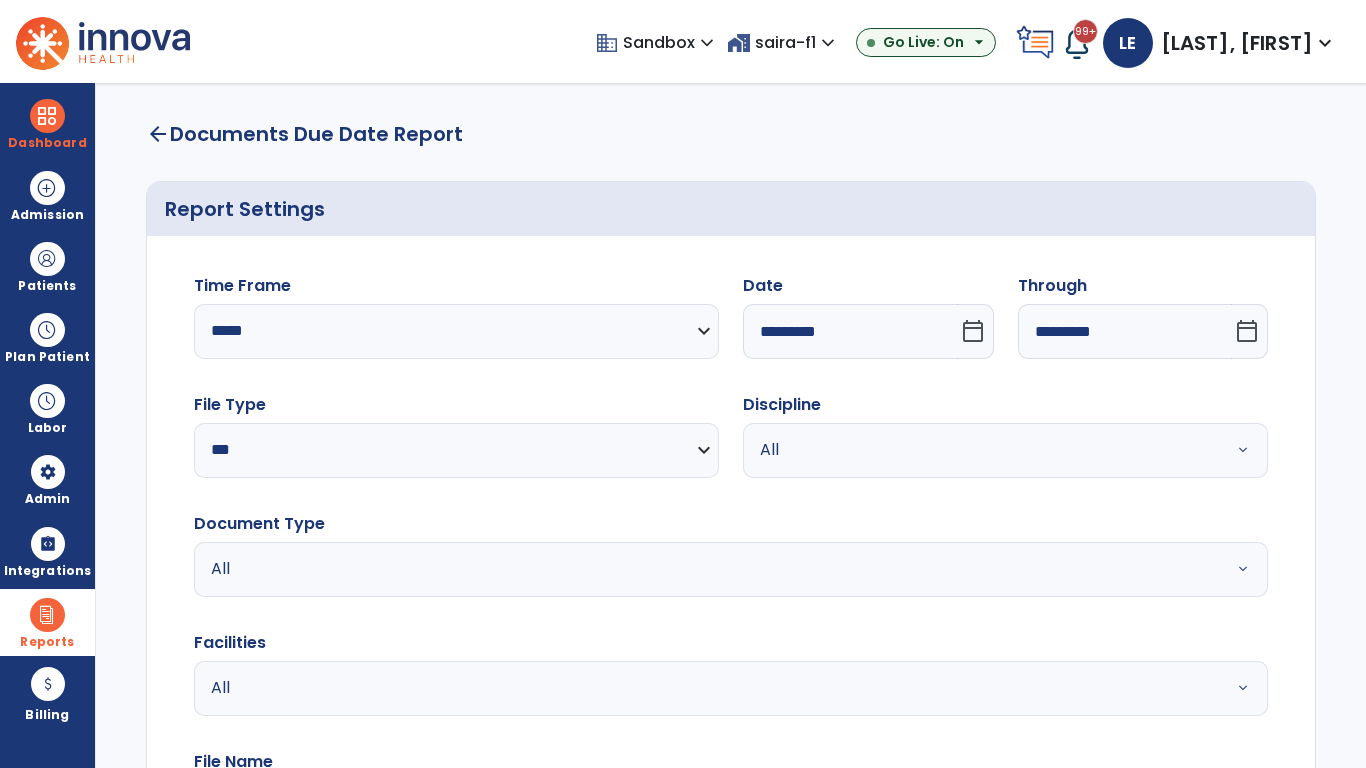 scroll, scrollTop: 51, scrollLeft: 0, axis: vertical 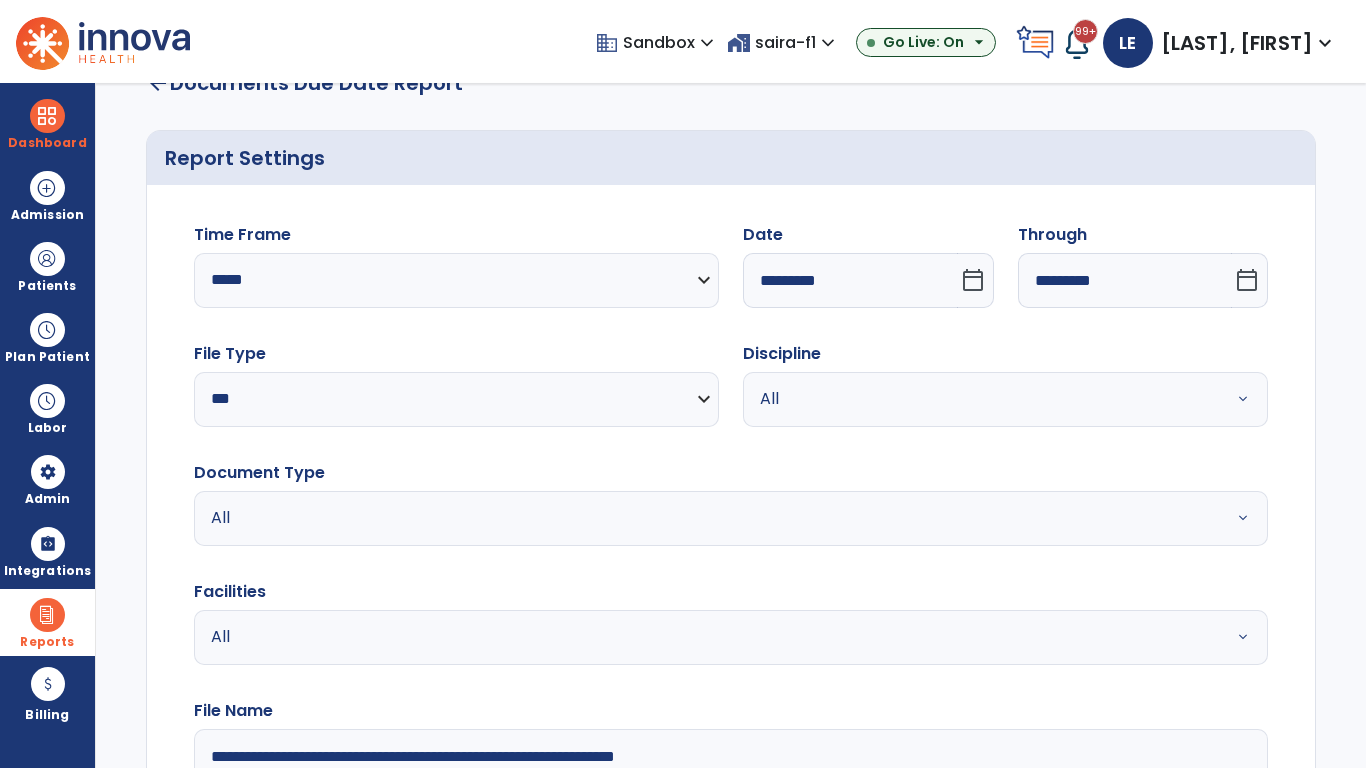 type on "**********" 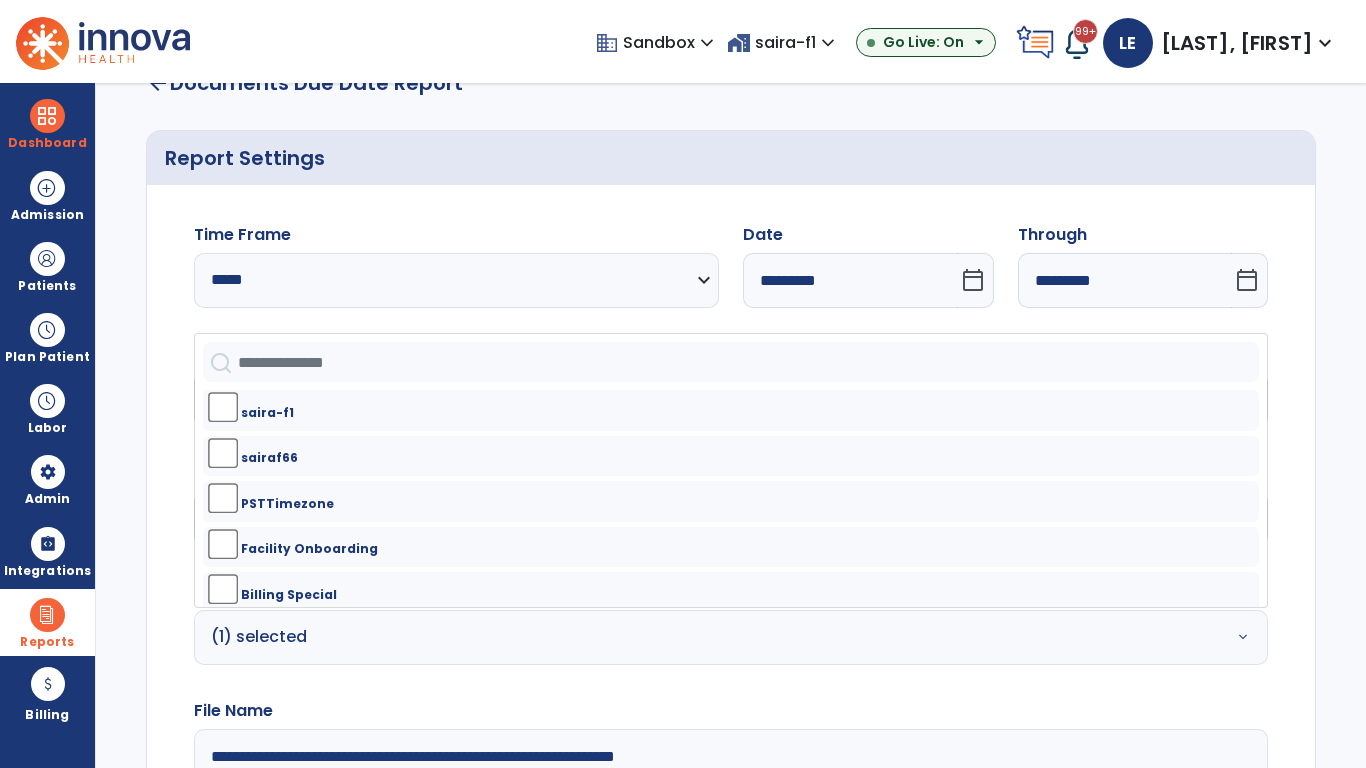 click on "All" at bounding box center (981, 399) 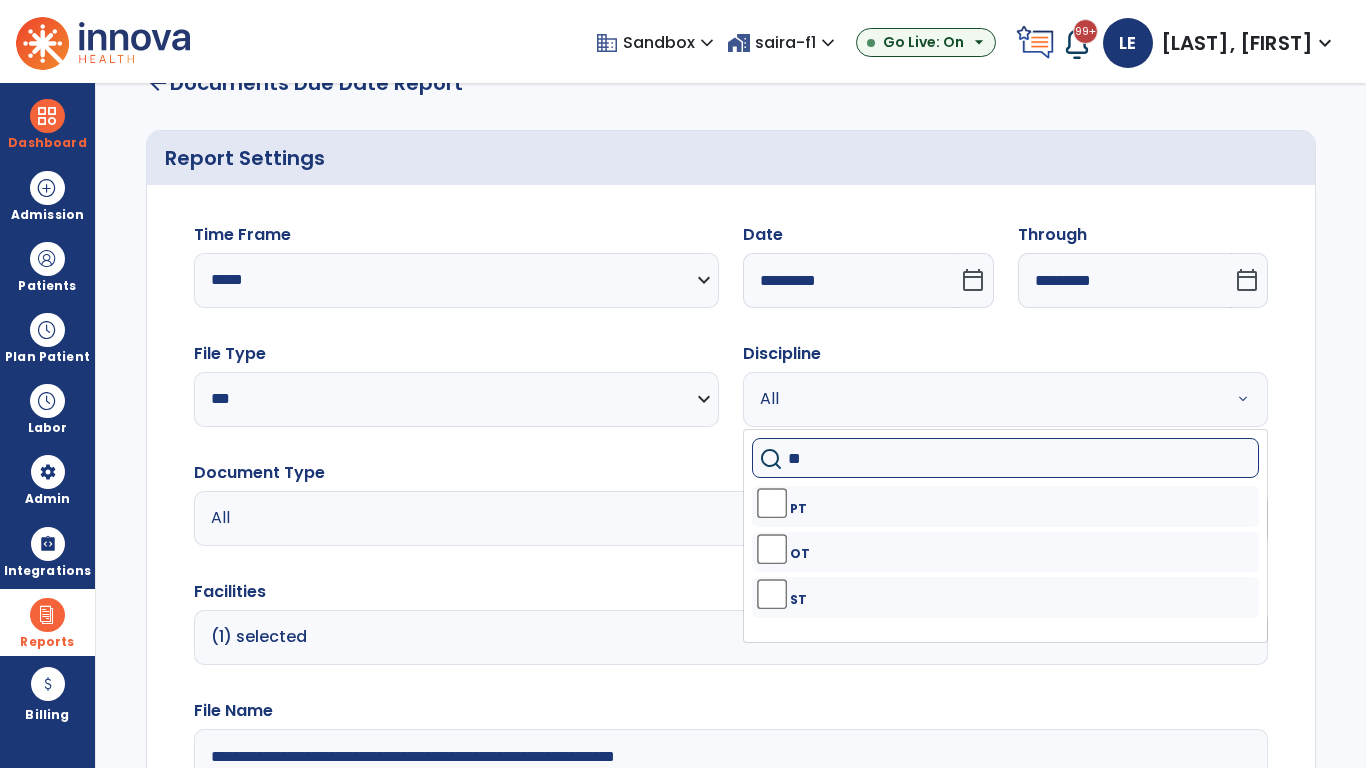 type on "**" 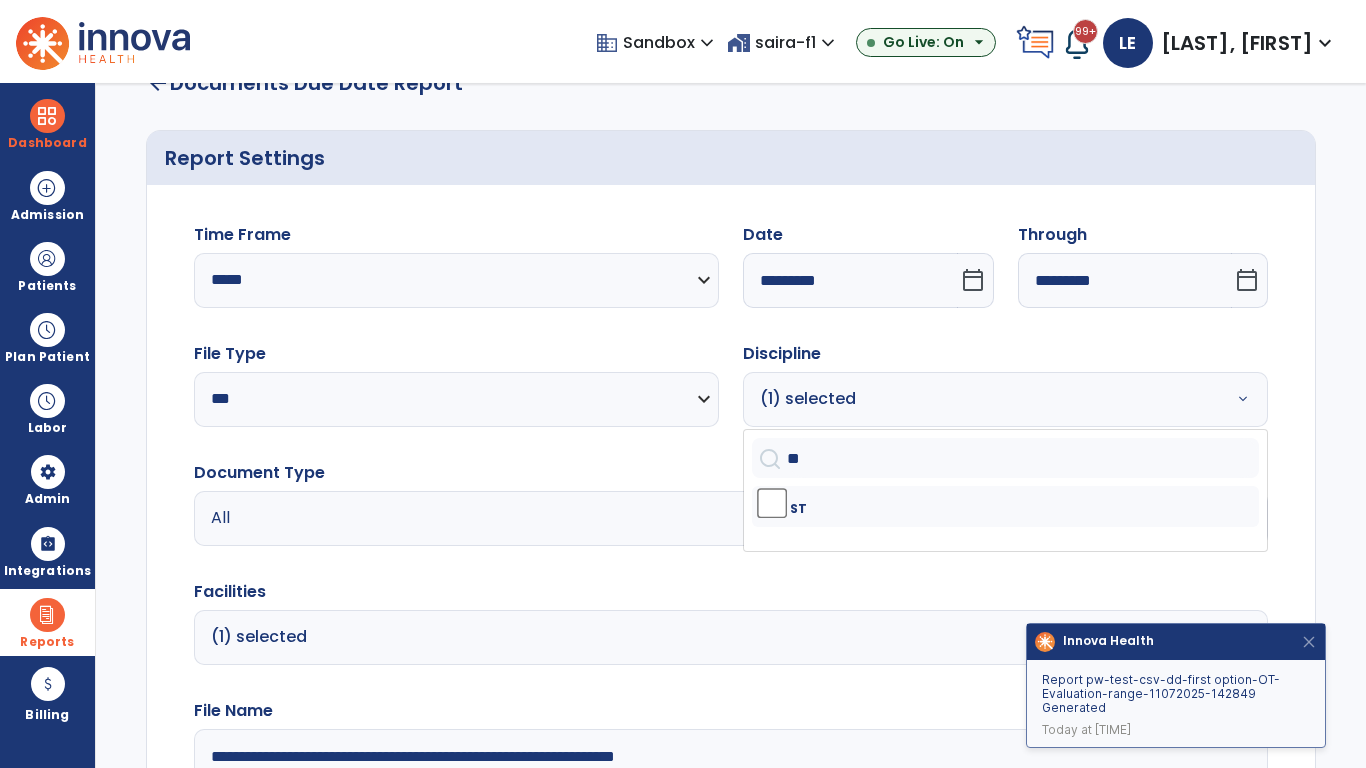 click on "All" at bounding box center (679, 518) 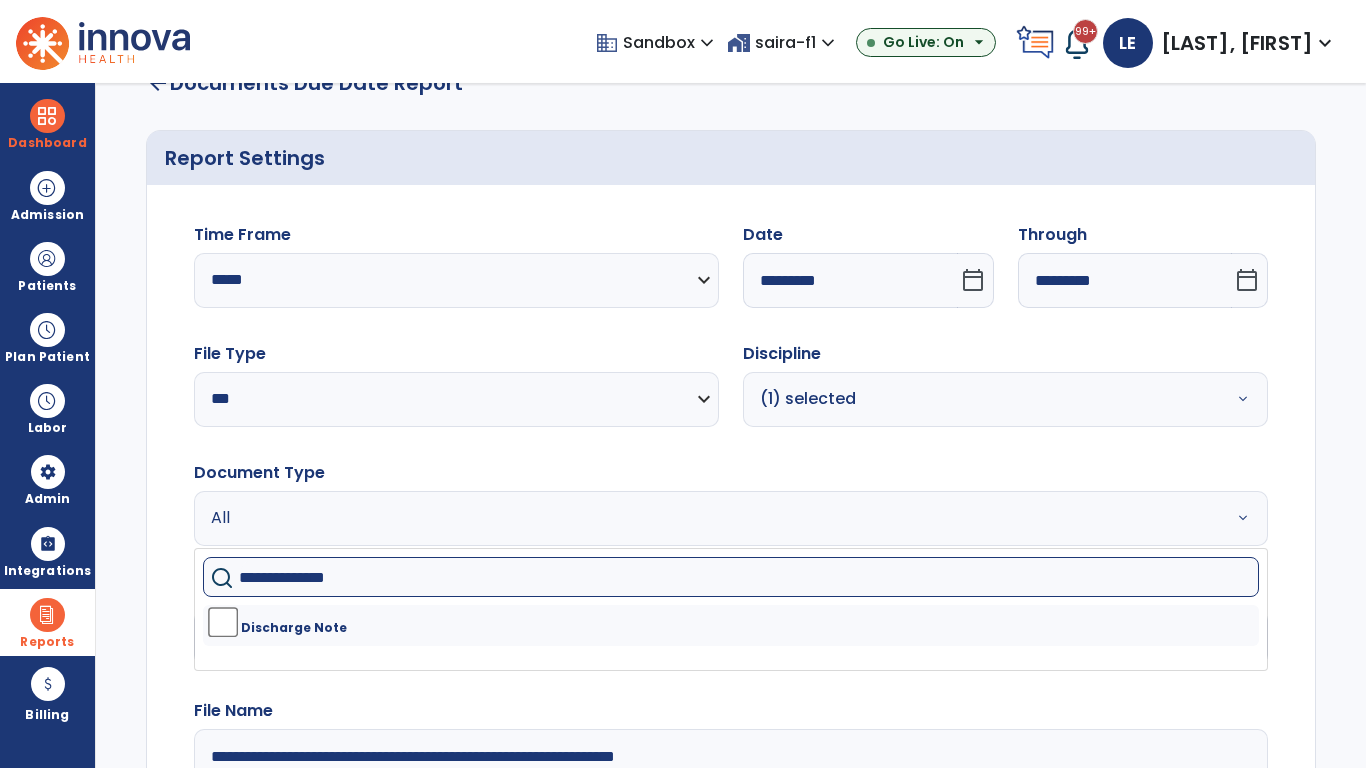 type on "**********" 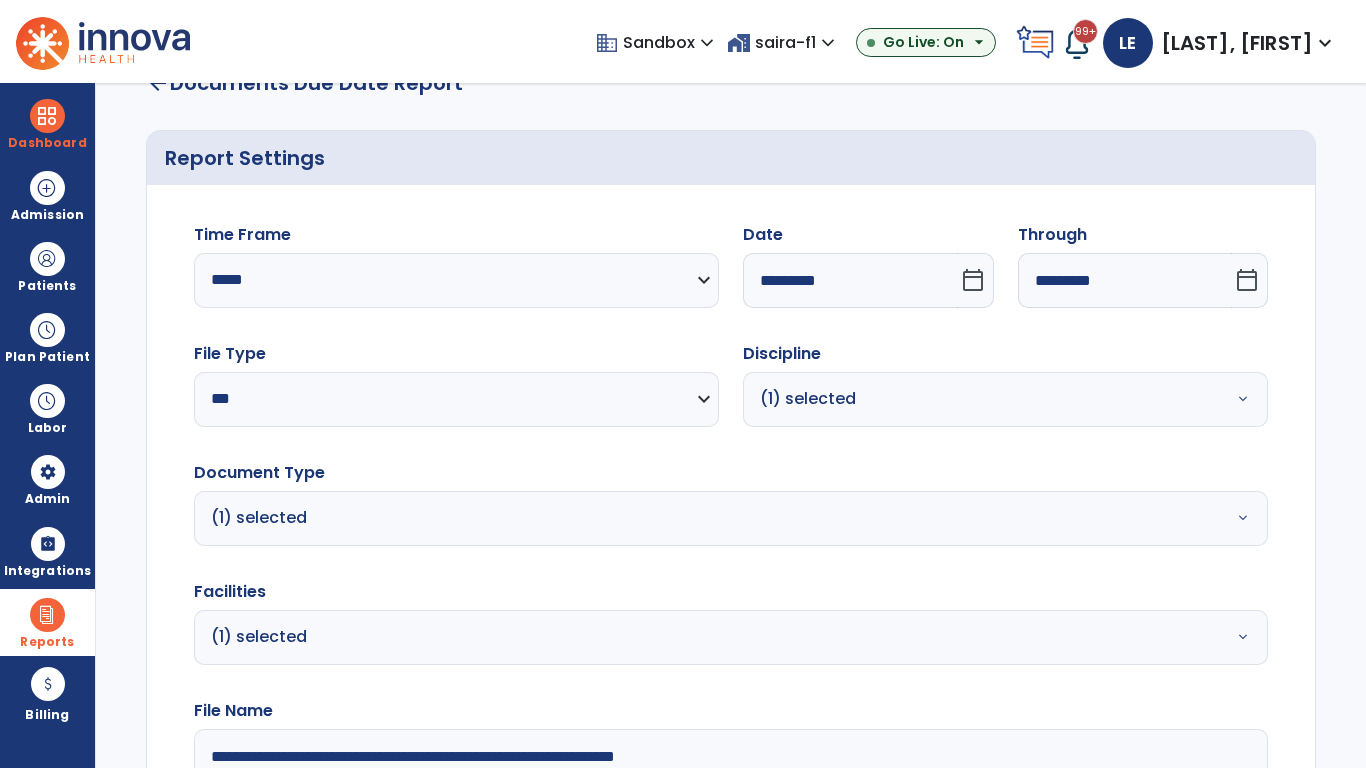 click on "Generate Report" 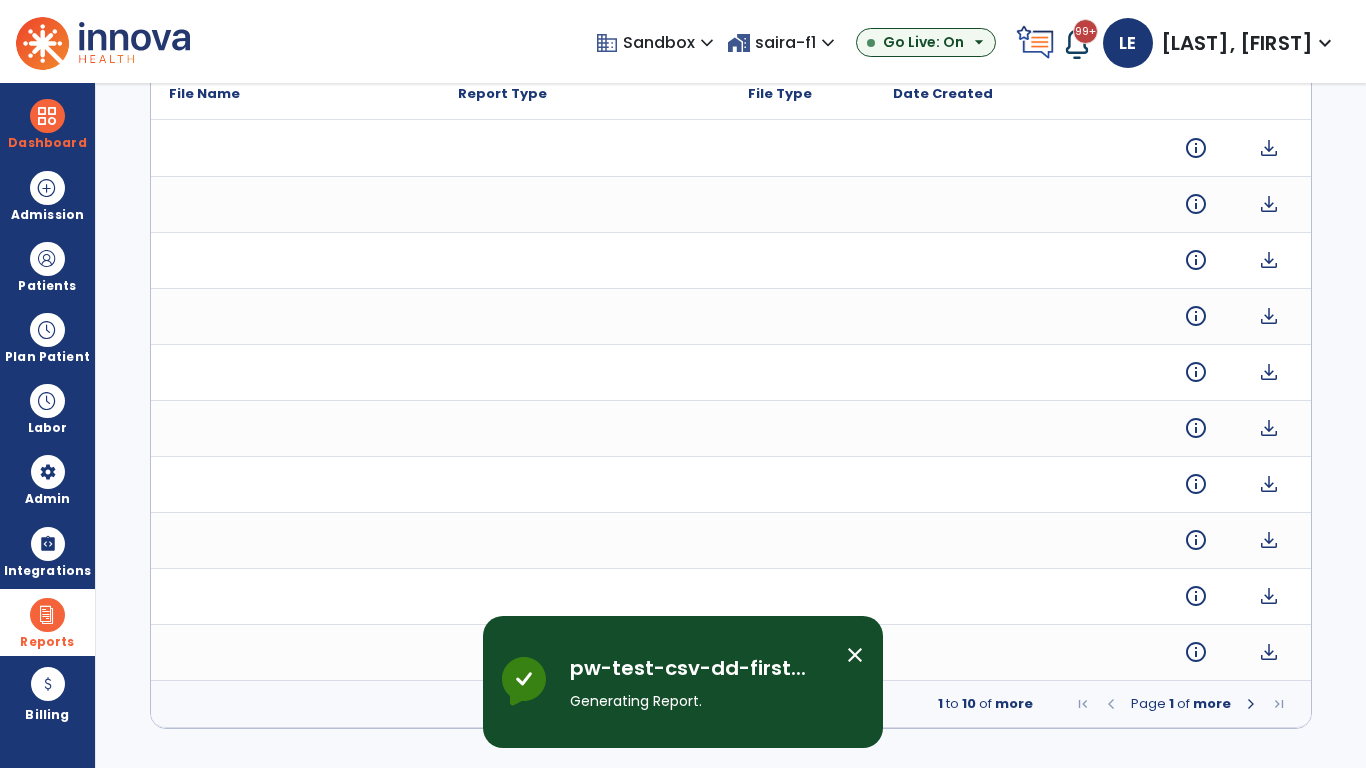 scroll, scrollTop: 0, scrollLeft: 0, axis: both 